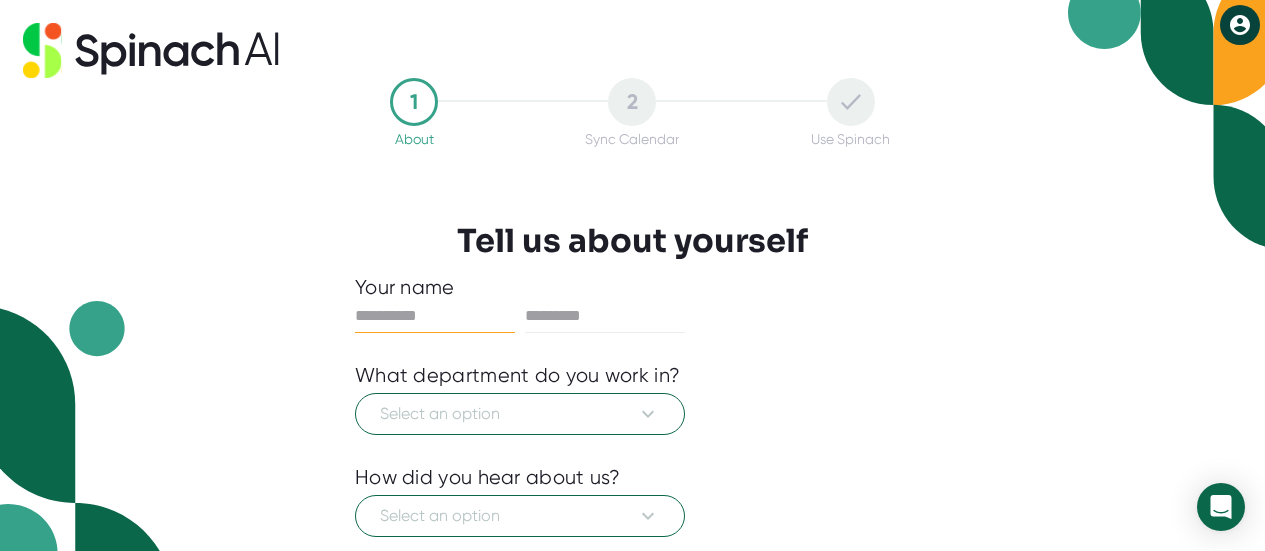scroll, scrollTop: 0, scrollLeft: 0, axis: both 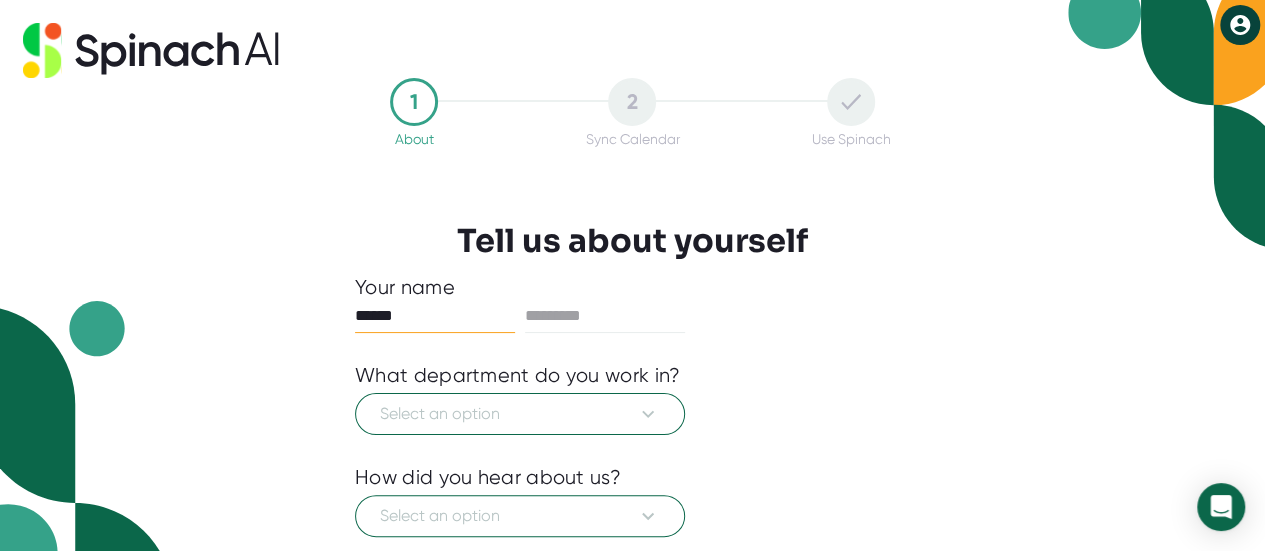type on "*****" 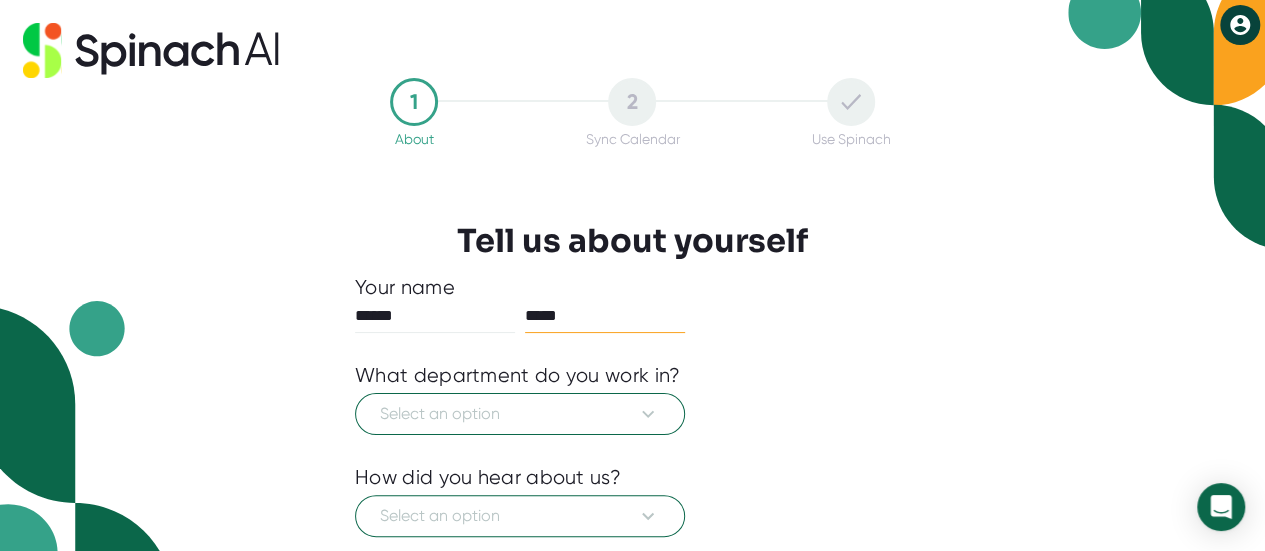 type on "*****" 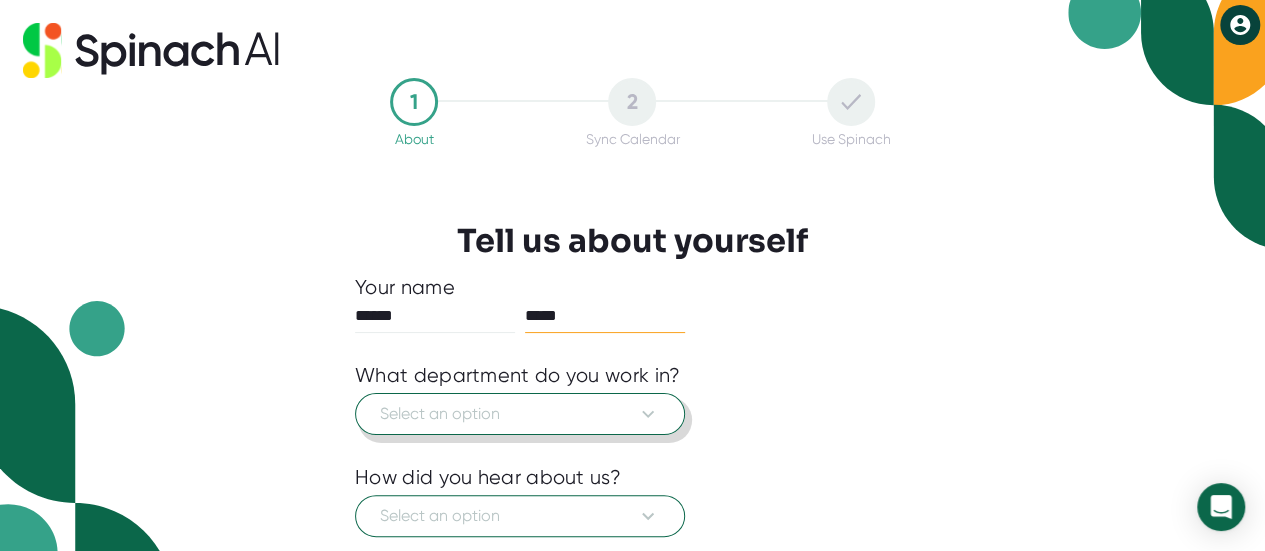 type 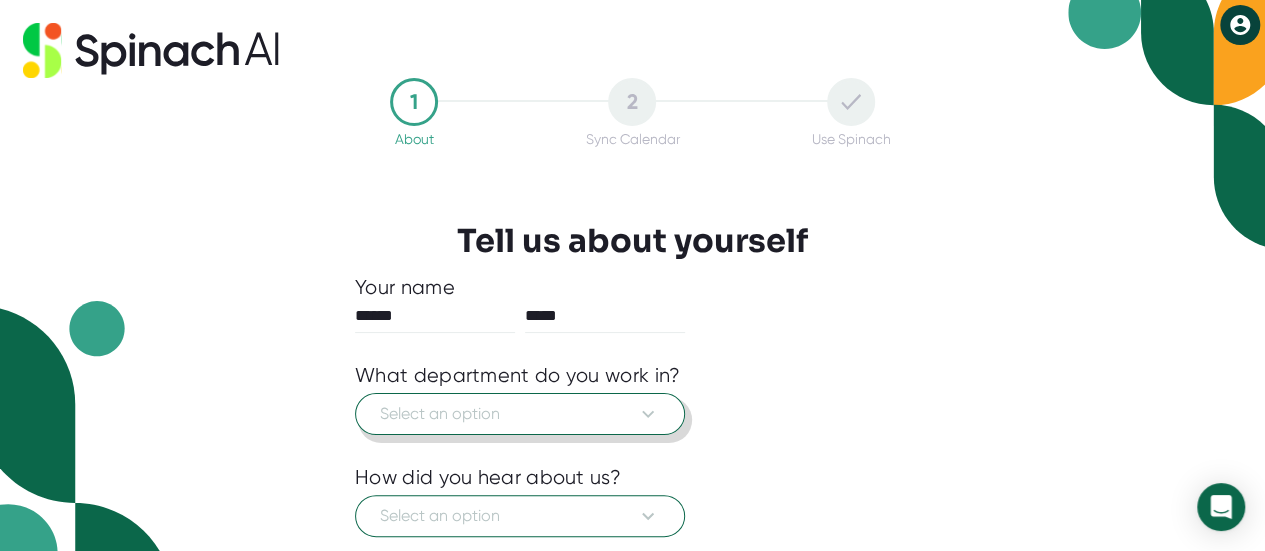 click on "Select an option" at bounding box center [520, 414] 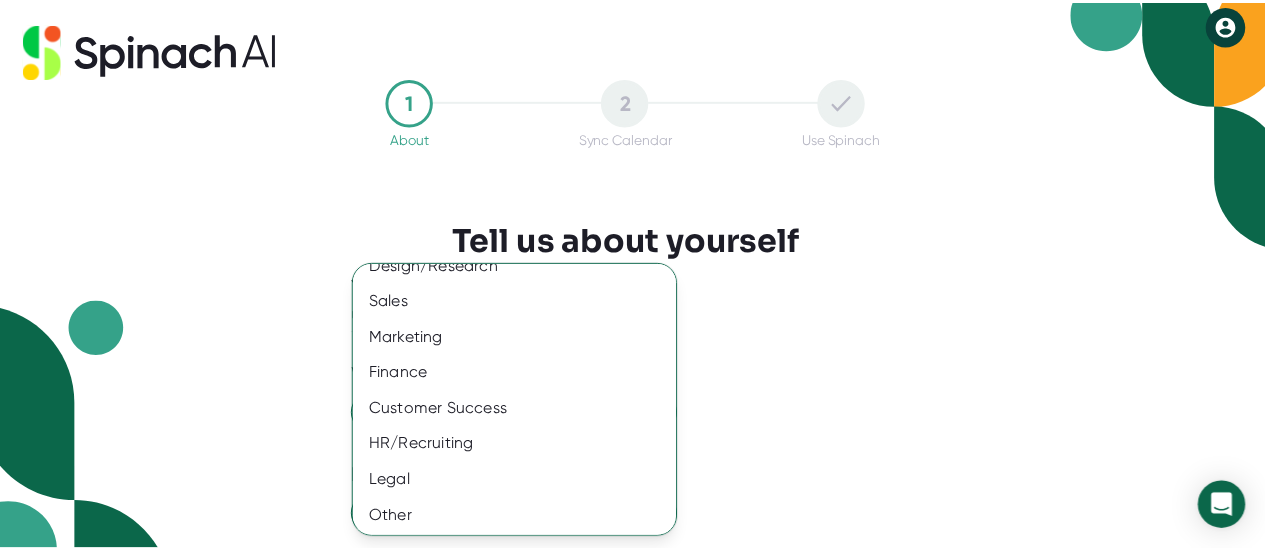 scroll, scrollTop: 201, scrollLeft: 0, axis: vertical 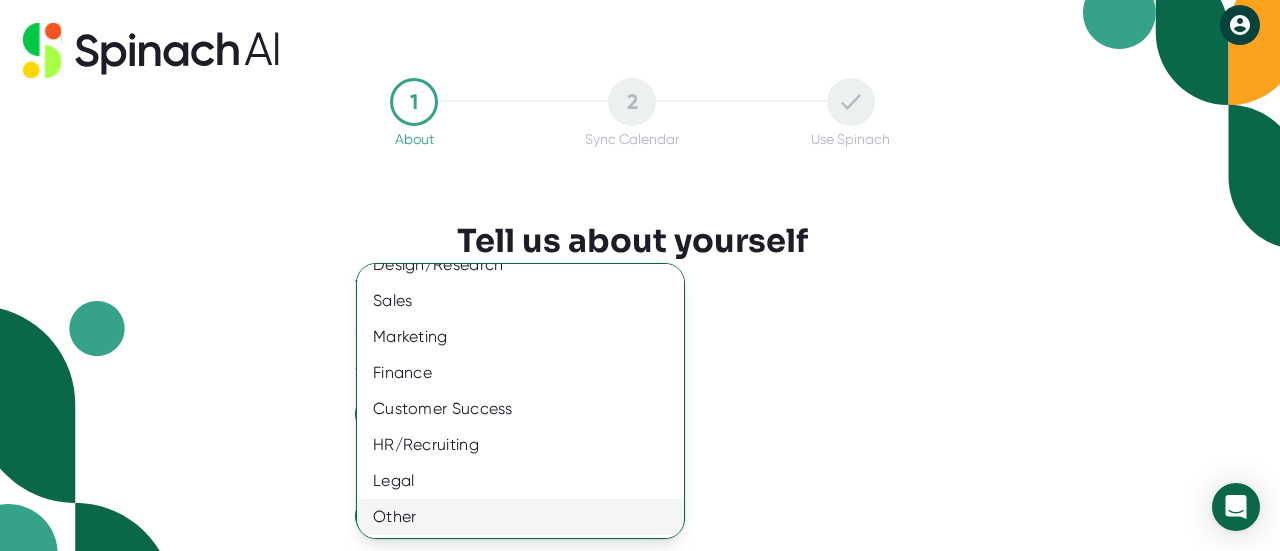 click on "Other" at bounding box center (528, 517) 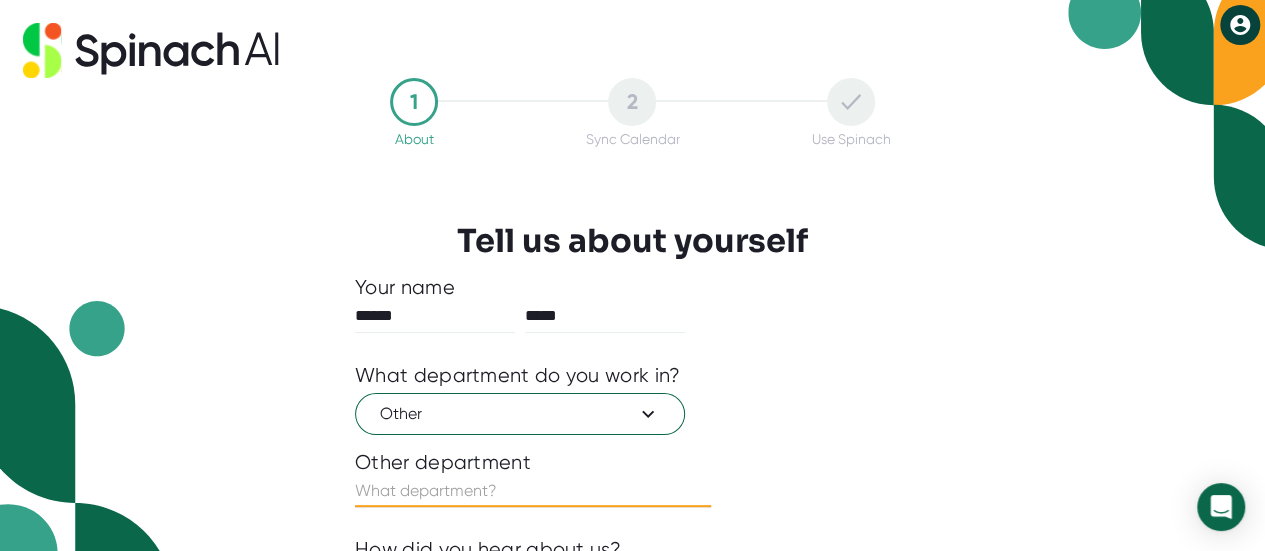 click at bounding box center [533, 491] 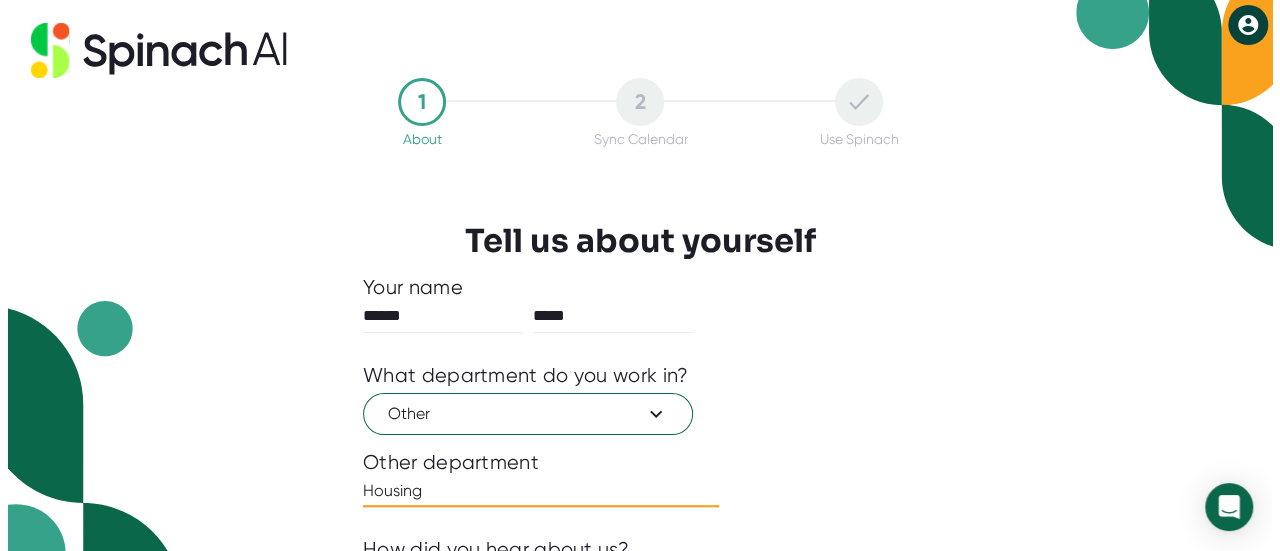 scroll, scrollTop: 100, scrollLeft: 0, axis: vertical 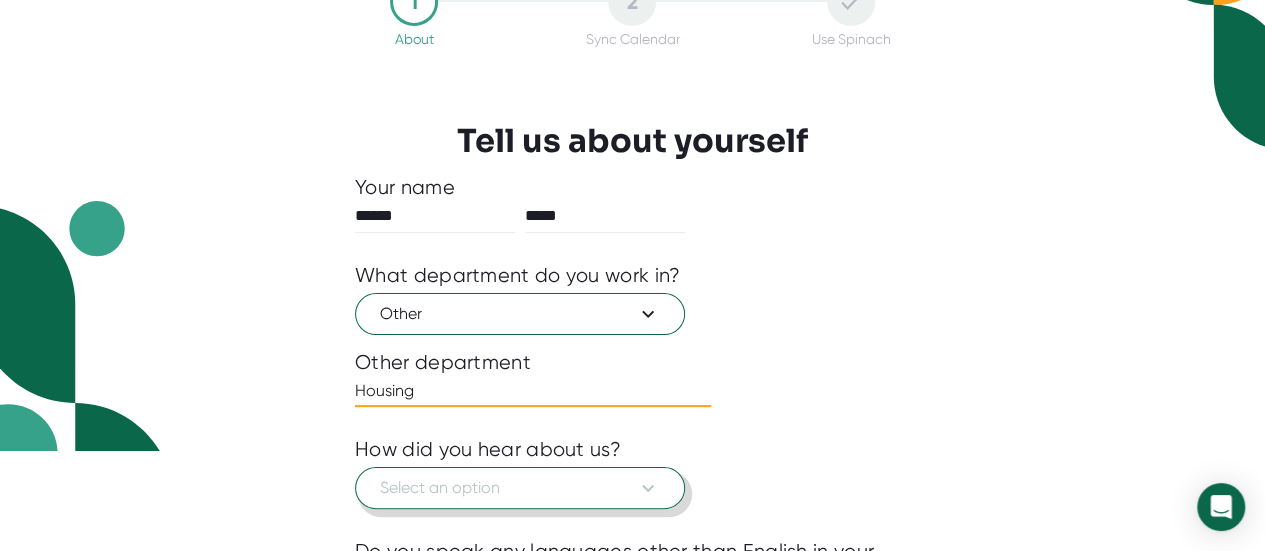 type on "Housing" 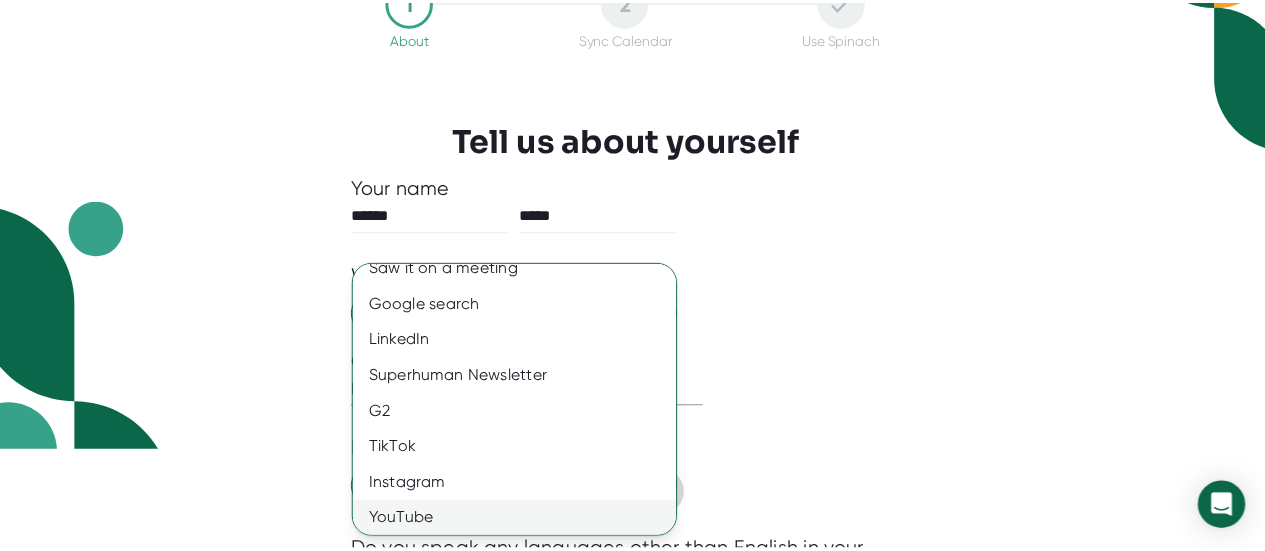 scroll, scrollTop: 93, scrollLeft: 0, axis: vertical 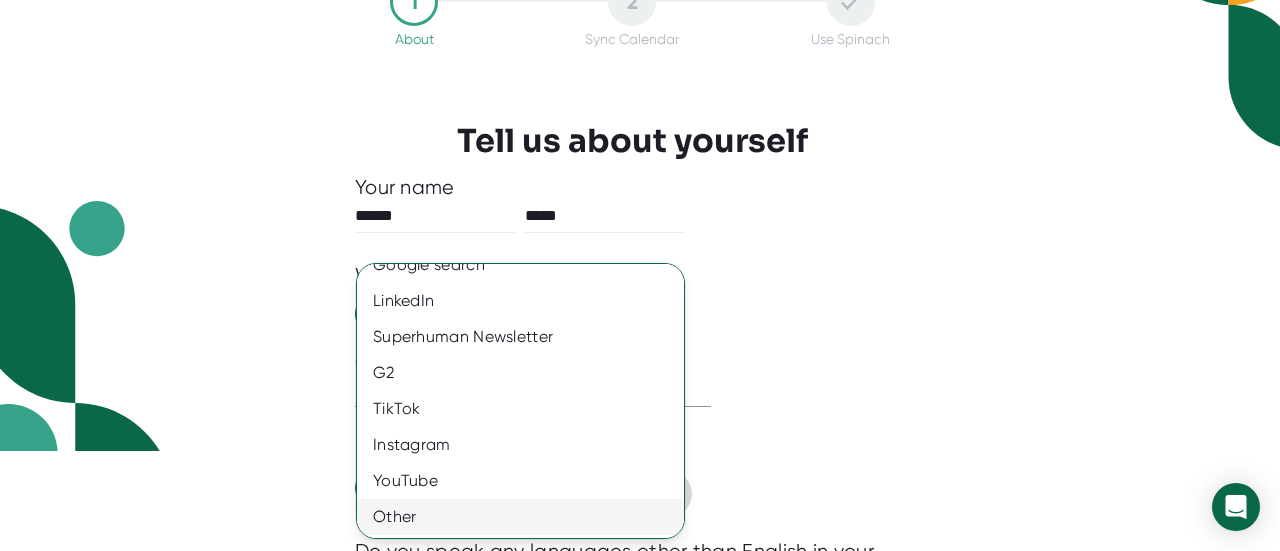 click on "Other" at bounding box center (528, 517) 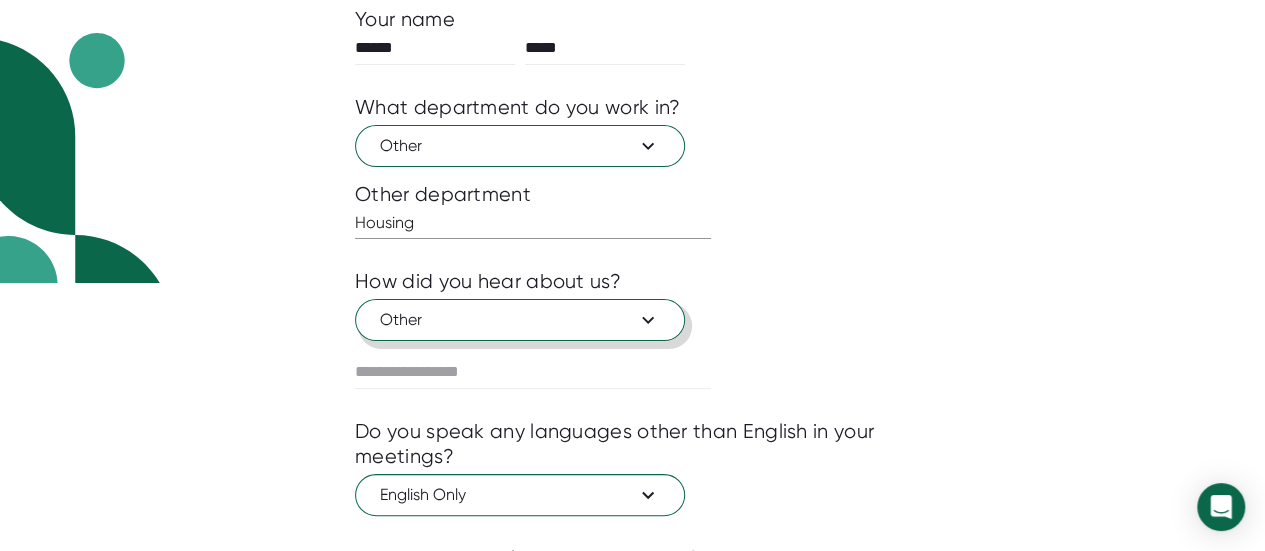 scroll, scrollTop: 471, scrollLeft: 0, axis: vertical 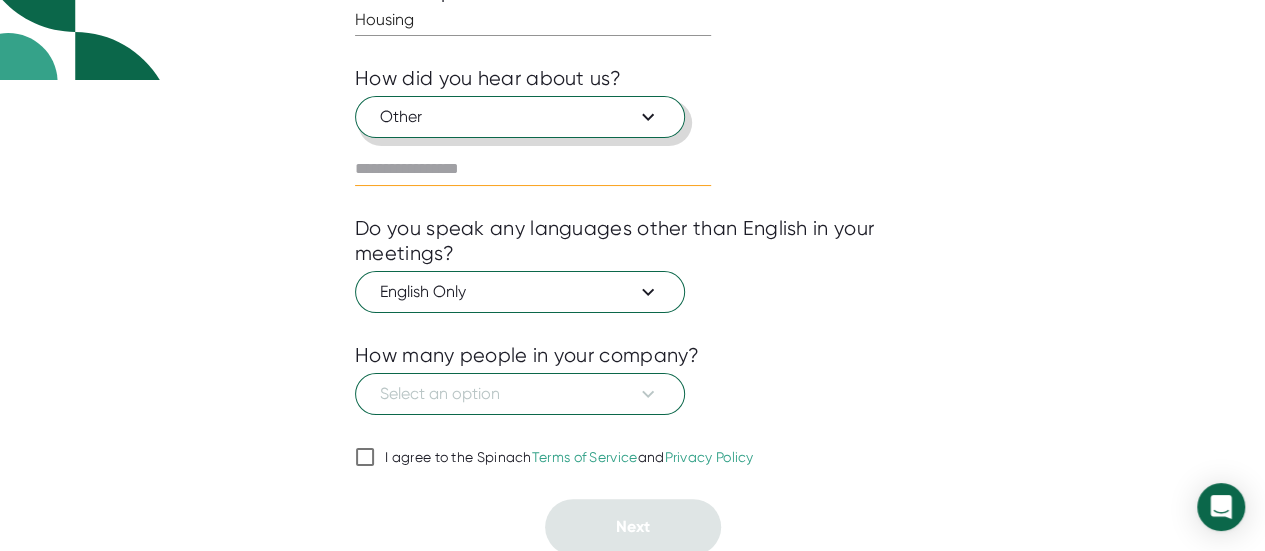 click at bounding box center (533, 169) 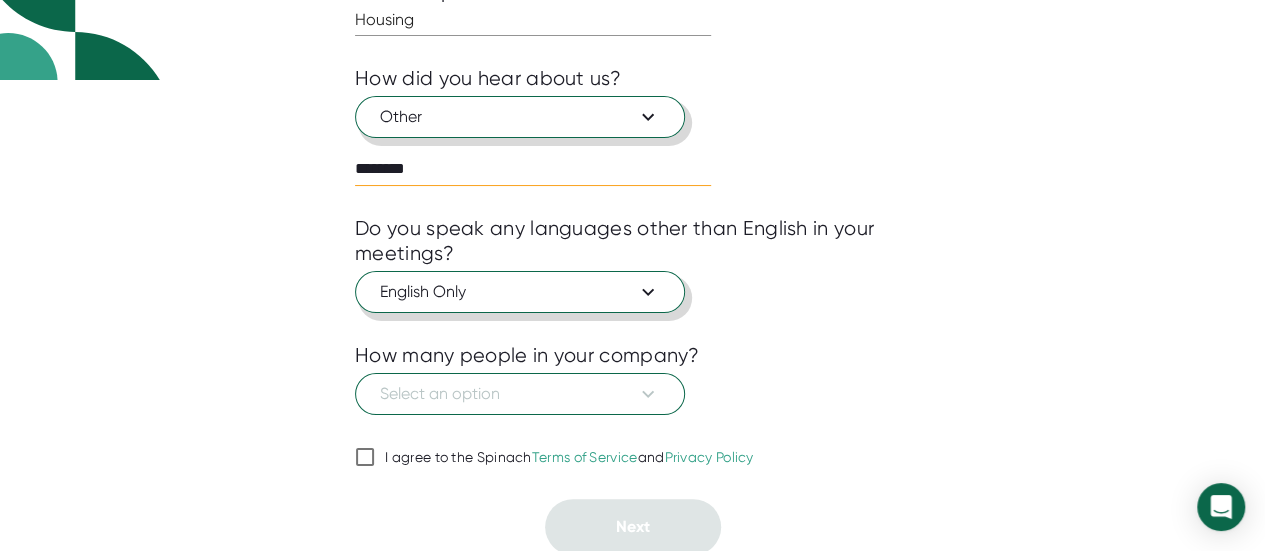 type on "********" 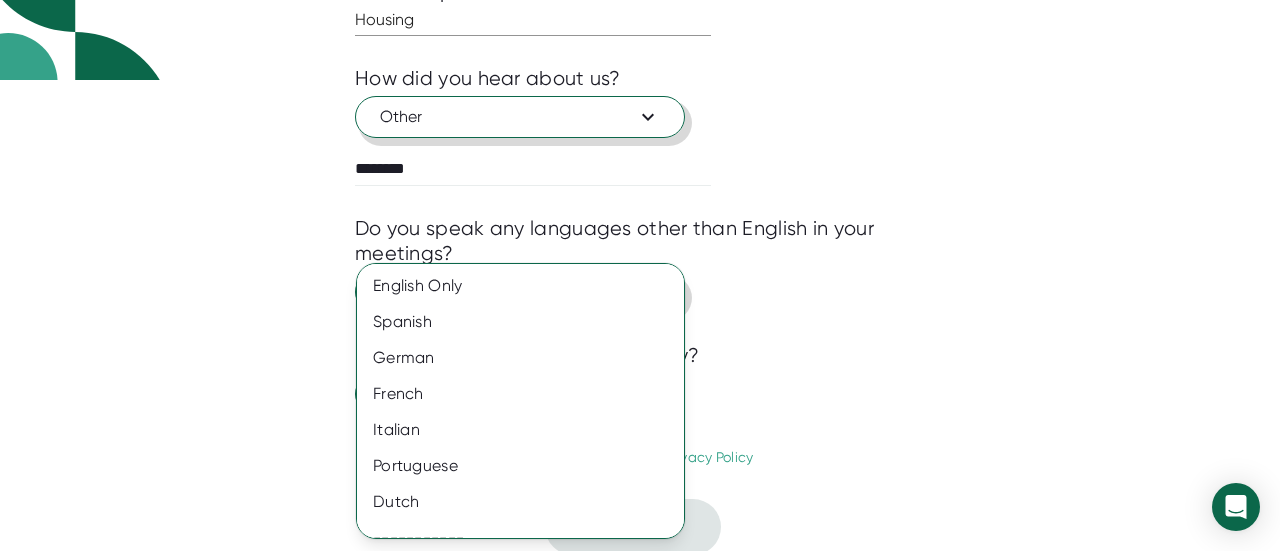 click on "English Only" at bounding box center (528, 286) 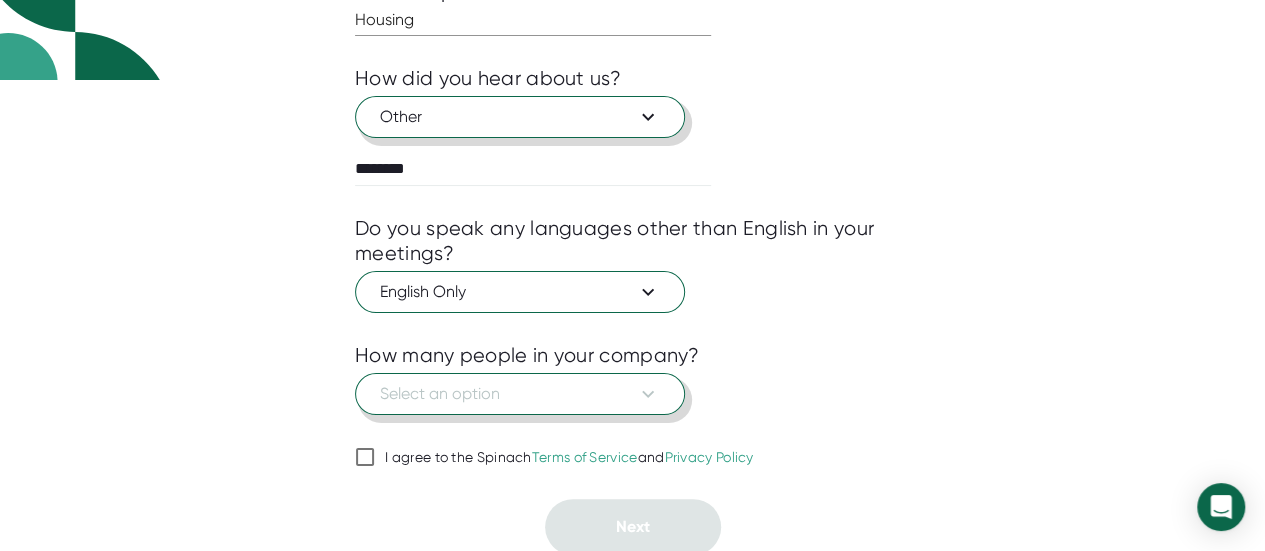 click on "Select an option" at bounding box center (520, 394) 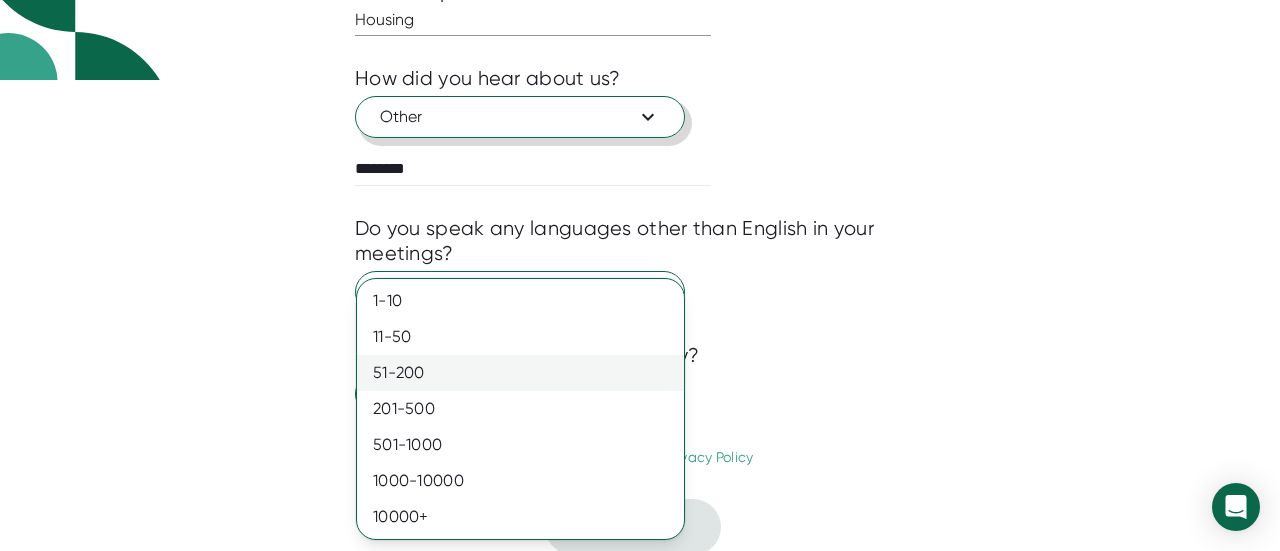 click on "51-200" at bounding box center [520, 373] 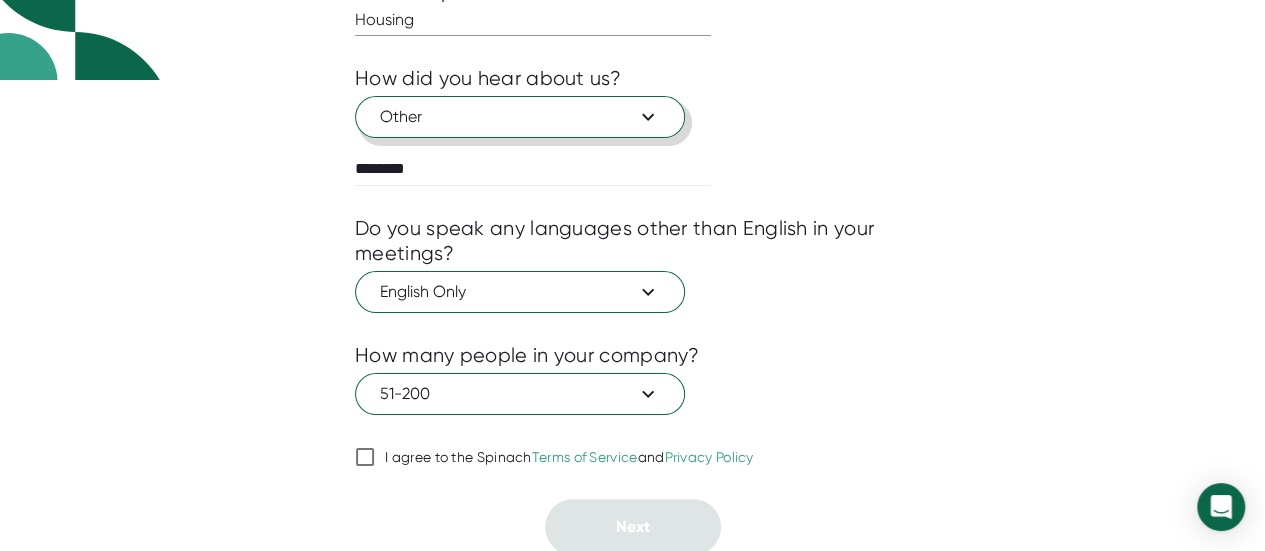 click on "I agree to the Spinach  Terms of Service  and  Privacy Policy" at bounding box center (569, 458) 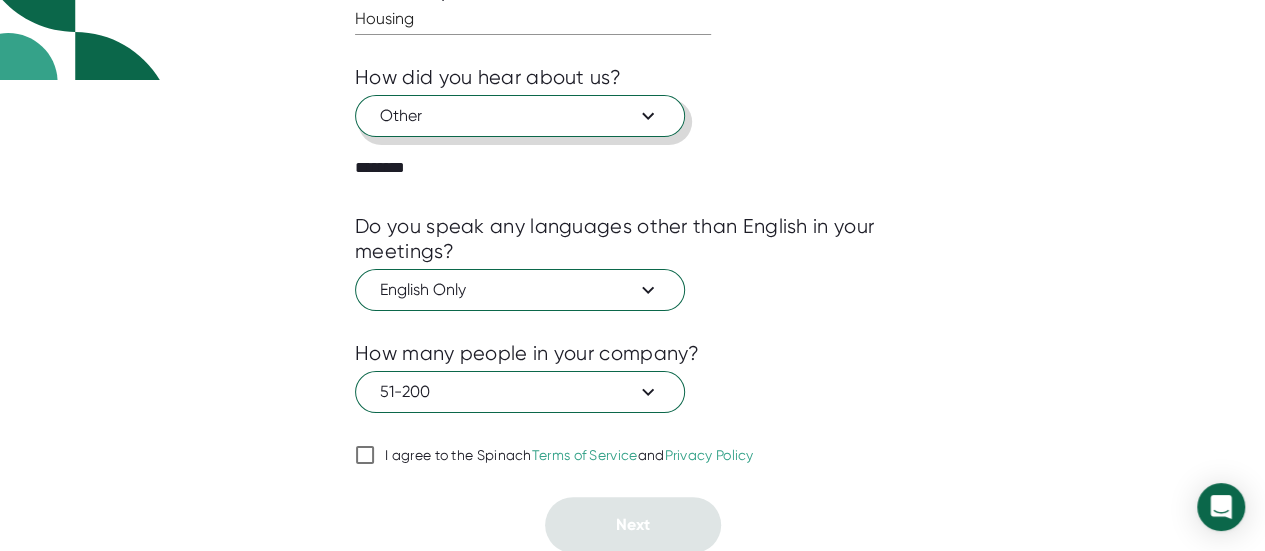 checkbox on "true" 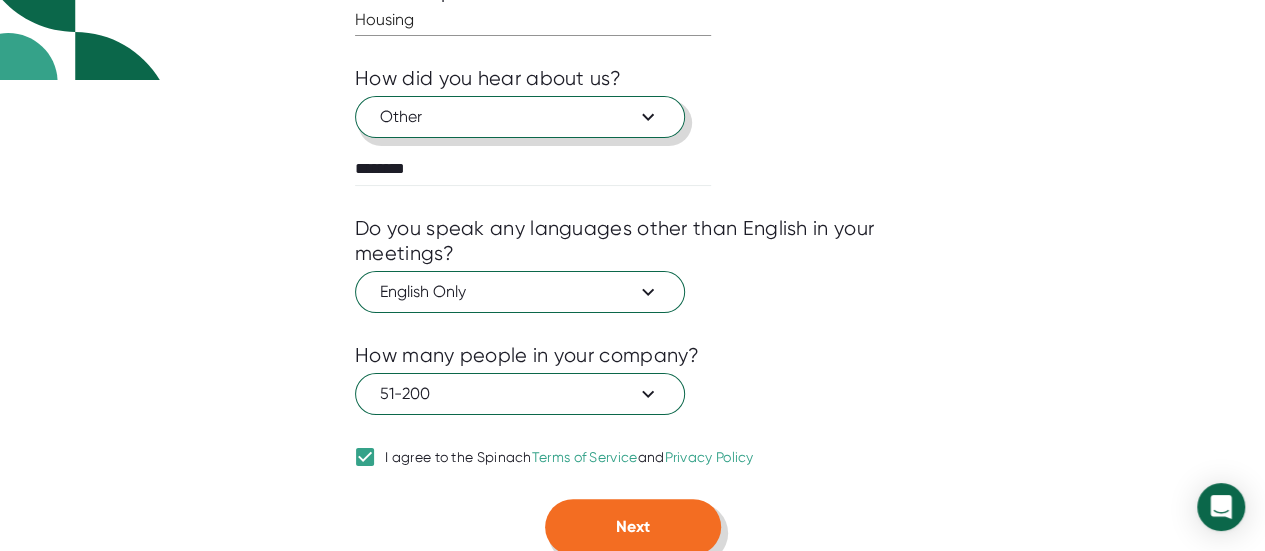 click on "Next" at bounding box center [633, 527] 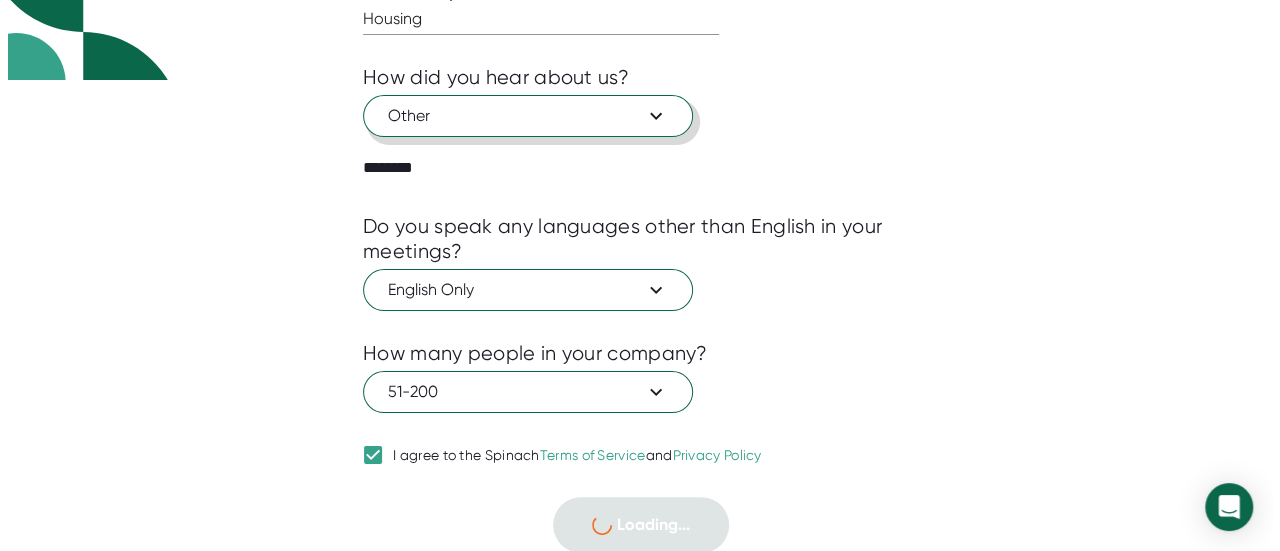 scroll, scrollTop: 32, scrollLeft: 0, axis: vertical 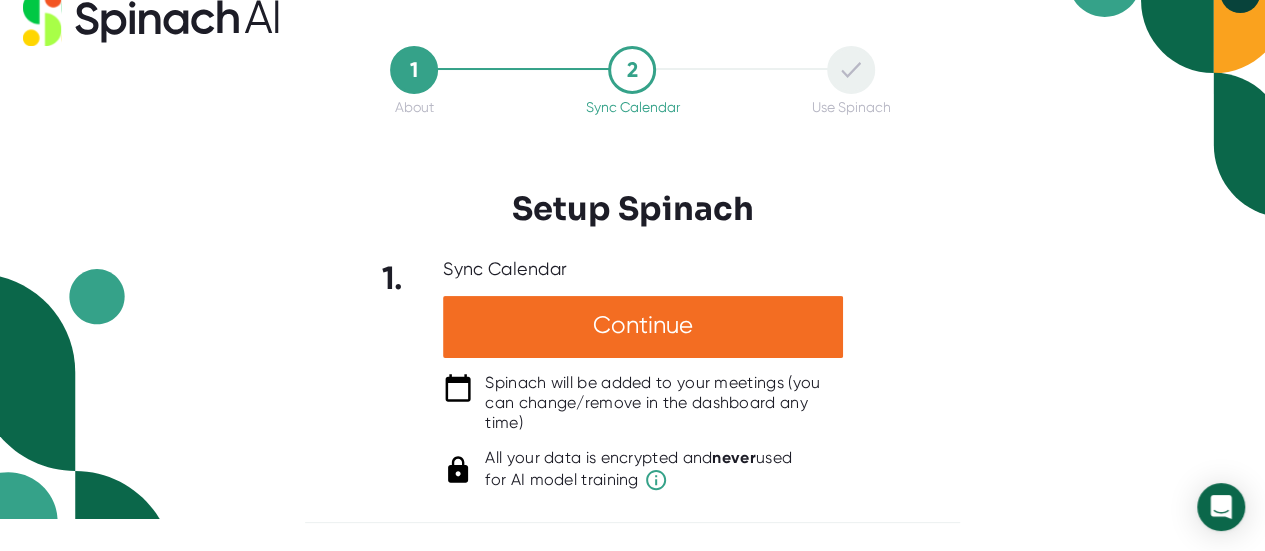 click on "Spinach will be added to your meetings (you can change/remove in the dashboard any time)" at bounding box center [664, 403] 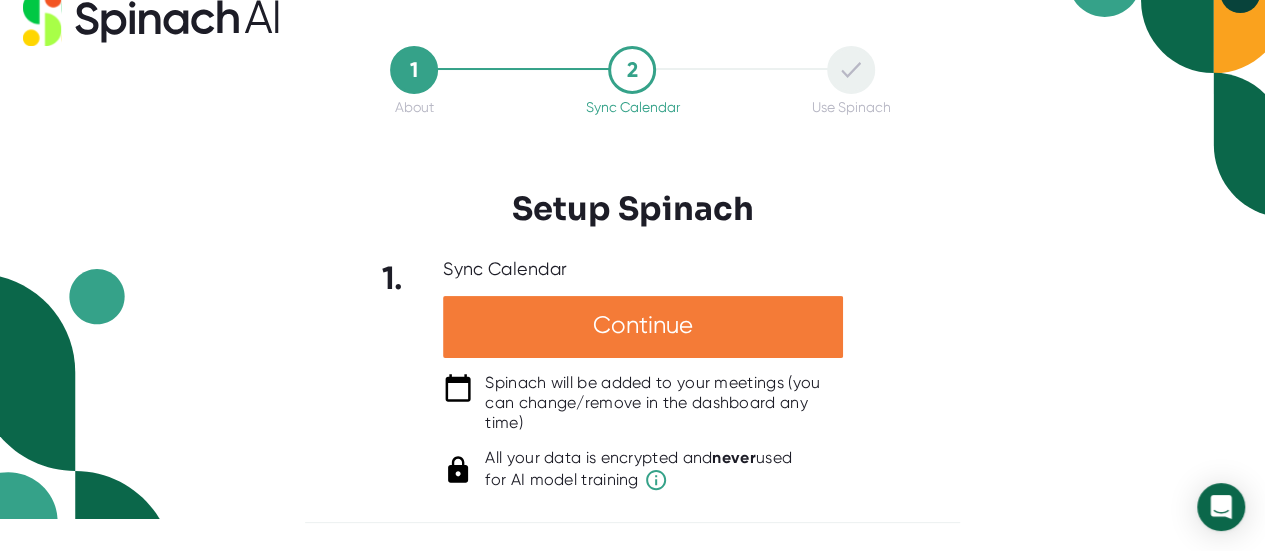 click on "Continue" at bounding box center (643, 327) 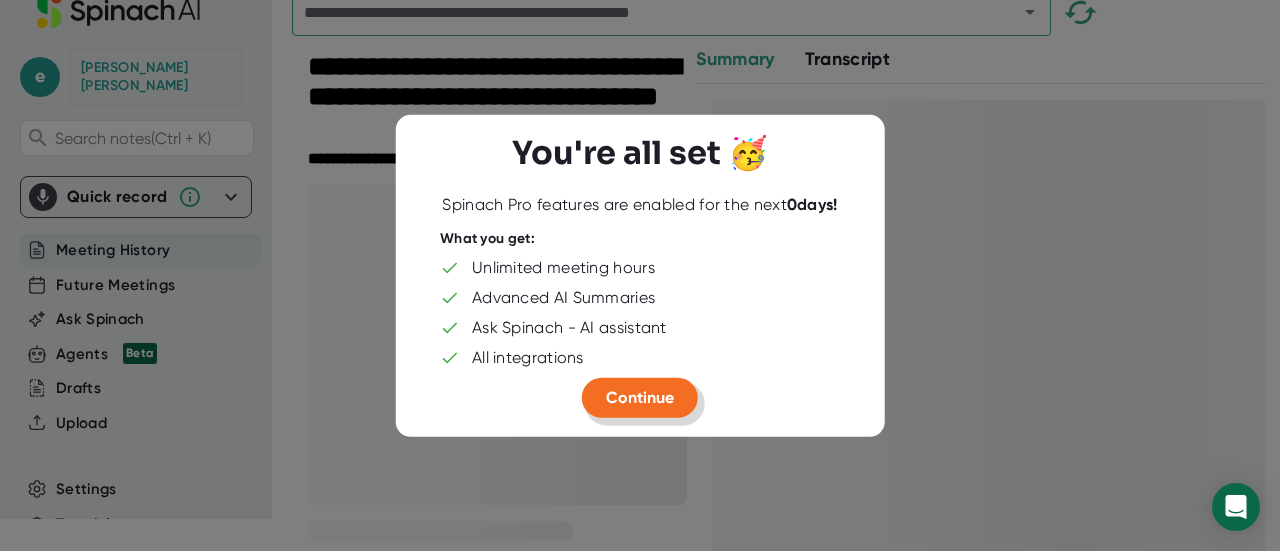 click on "Continue" at bounding box center (640, 397) 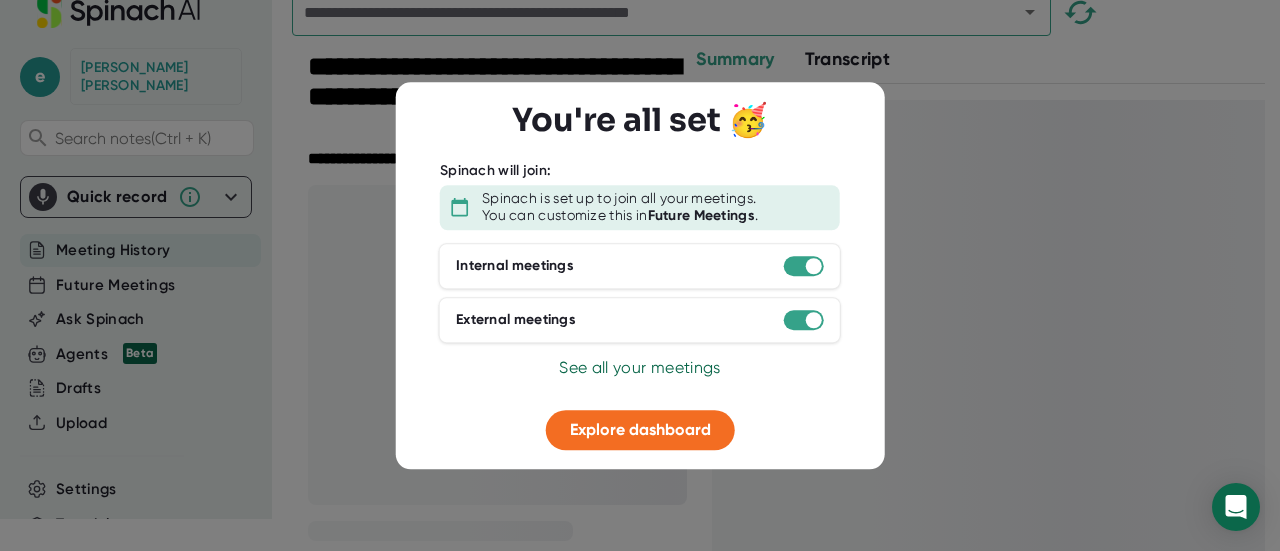 click on "See all your meetings" at bounding box center [639, 367] 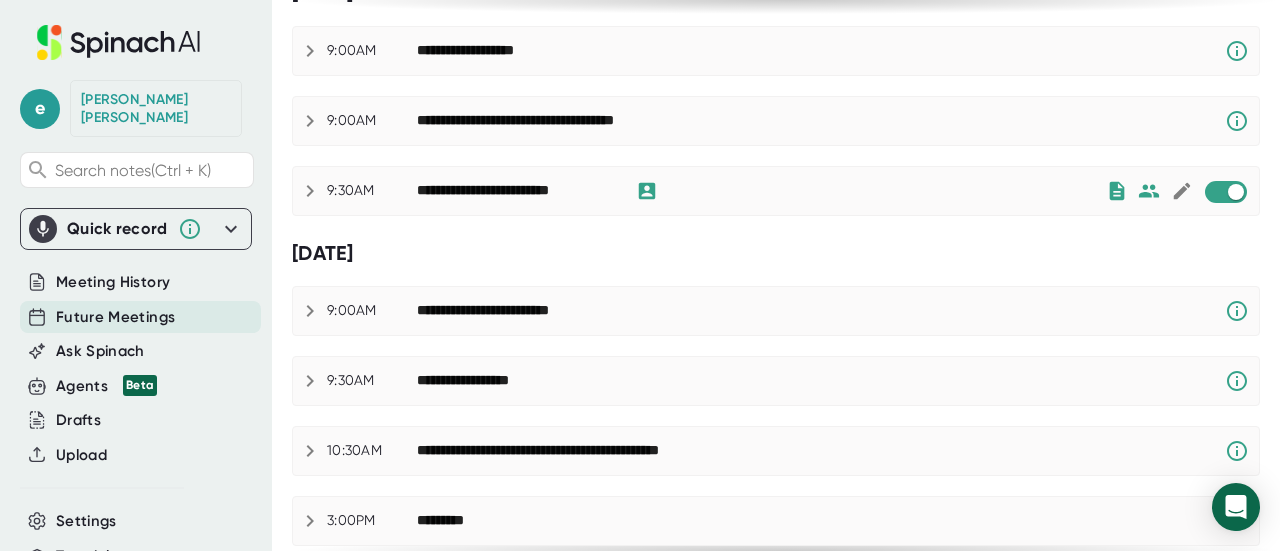 scroll, scrollTop: 500, scrollLeft: 0, axis: vertical 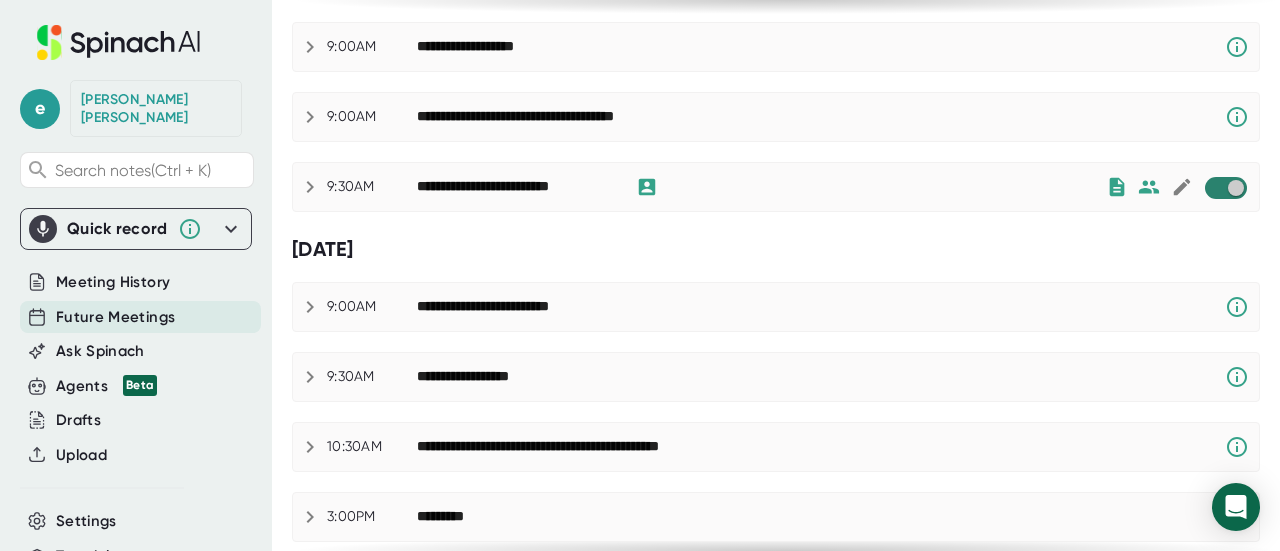 click at bounding box center (1235, 188) 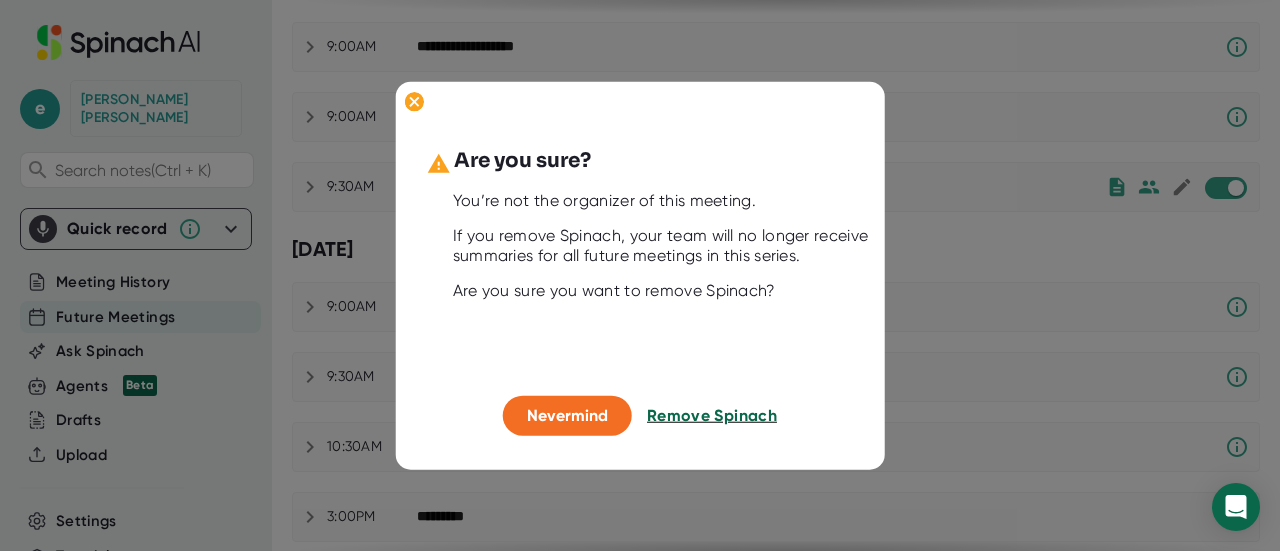 click on "Remove Spinach" at bounding box center (712, 415) 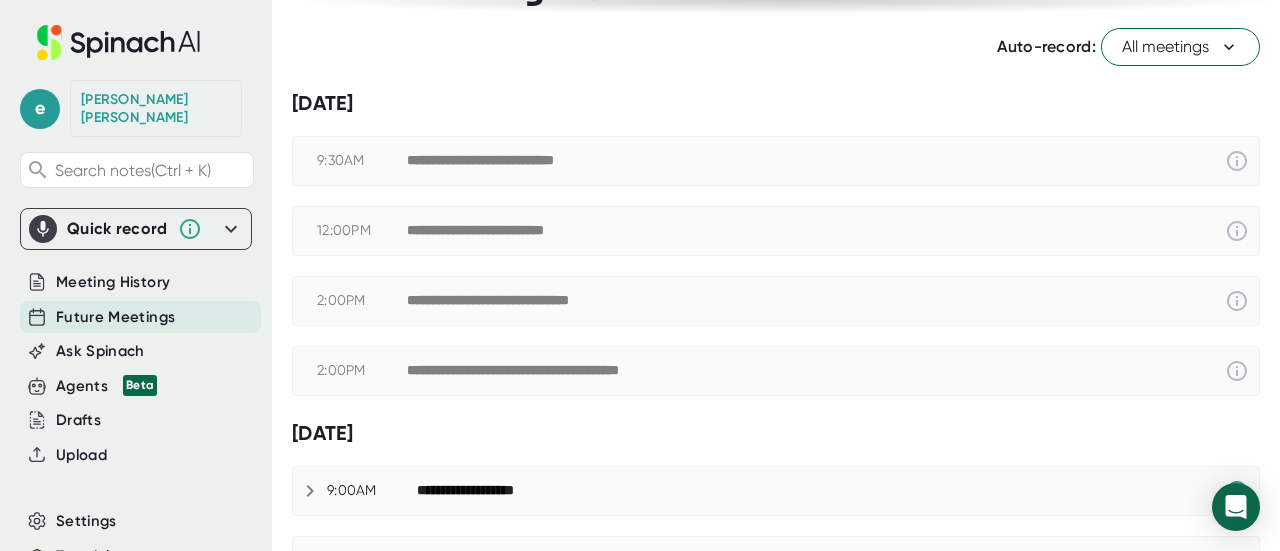 scroll, scrollTop: 0, scrollLeft: 0, axis: both 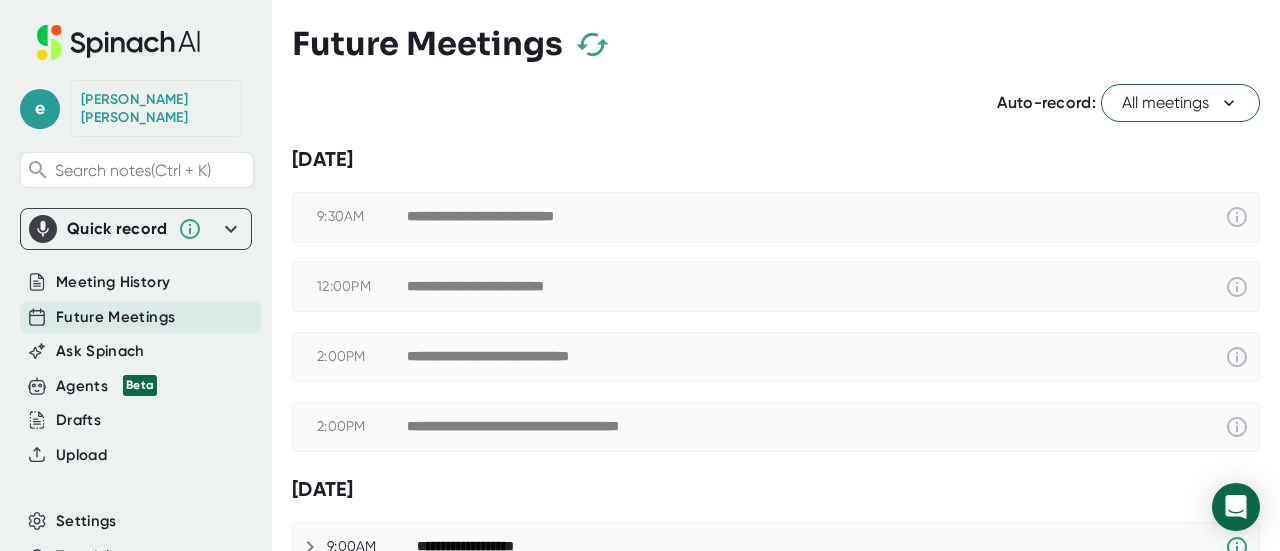 click on "[PERSON_NAME]" at bounding box center [156, 108] 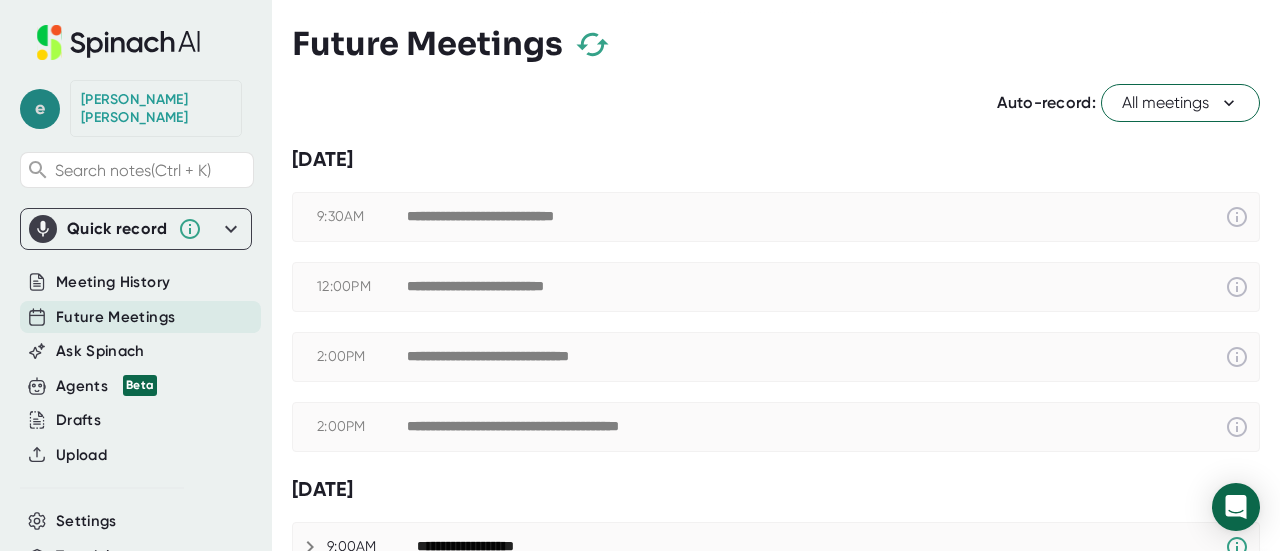 click on "e" at bounding box center (40, 109) 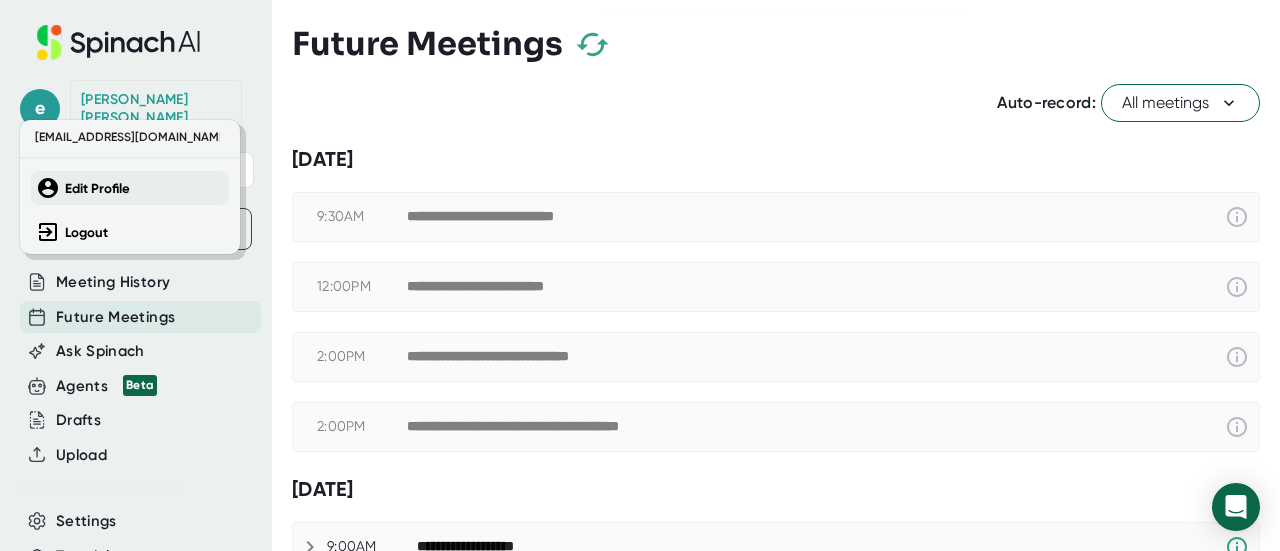 click on "Edit Profile" at bounding box center [130, 188] 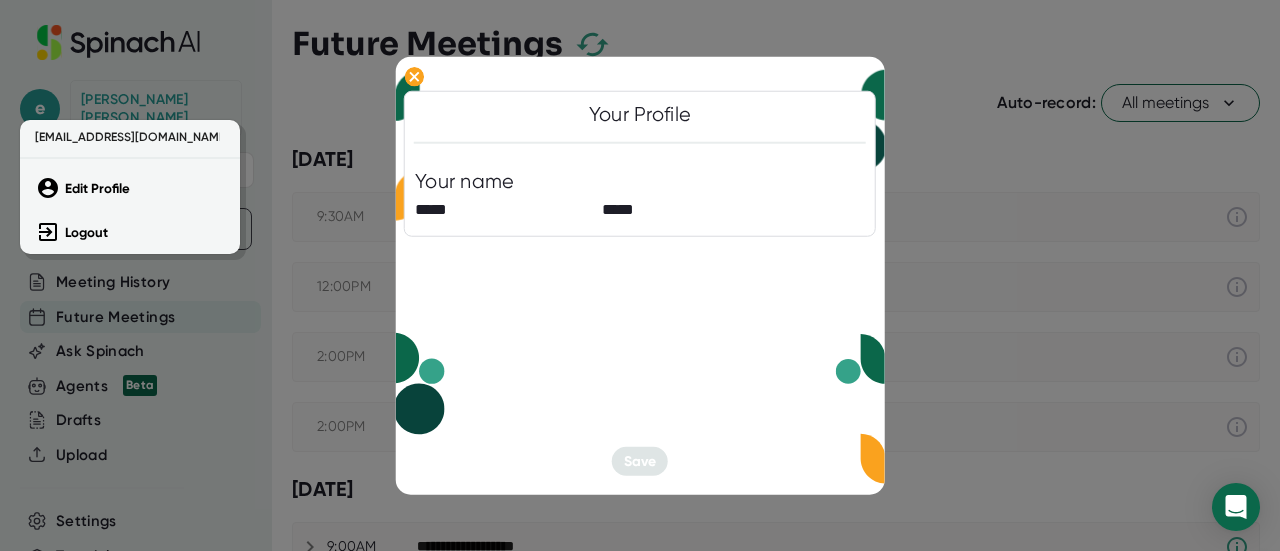 click at bounding box center (640, 275) 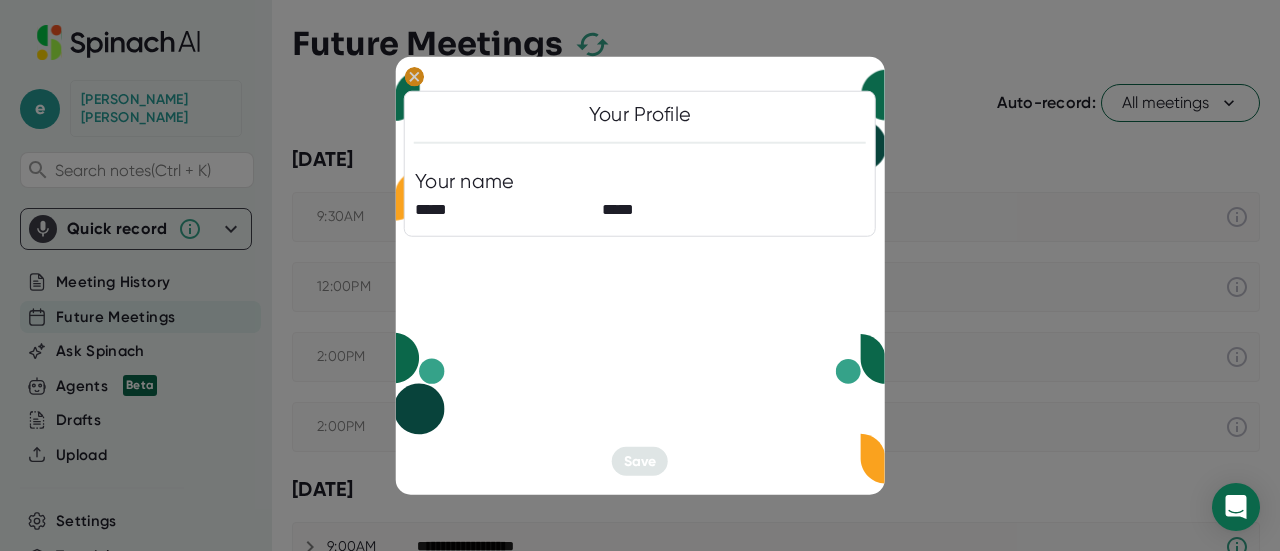 click 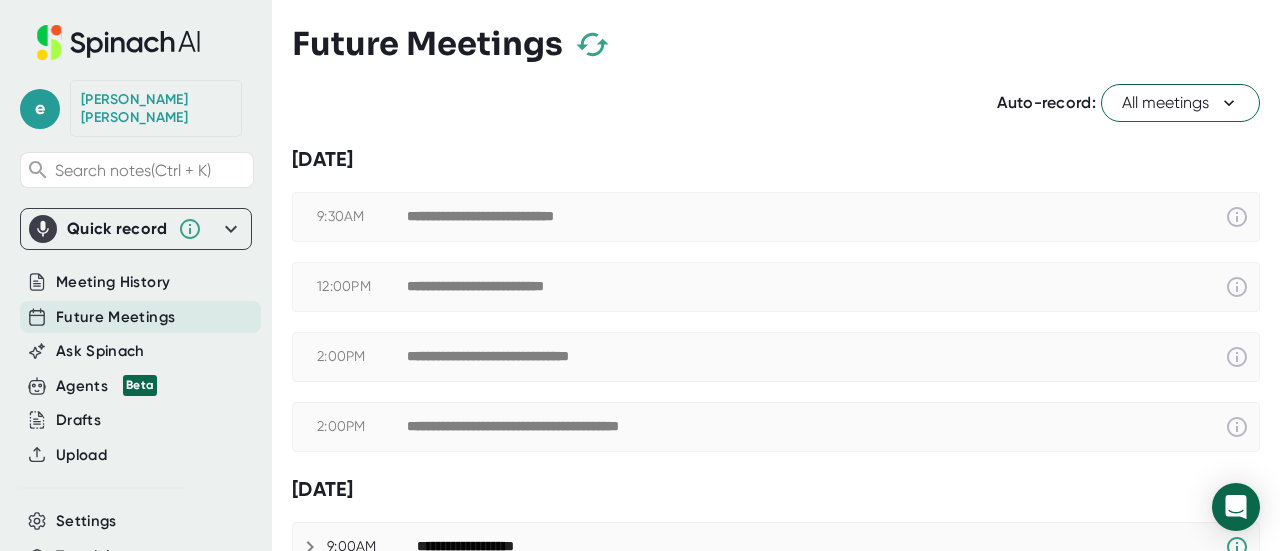 click on "**********" at bounding box center (776, 1003) 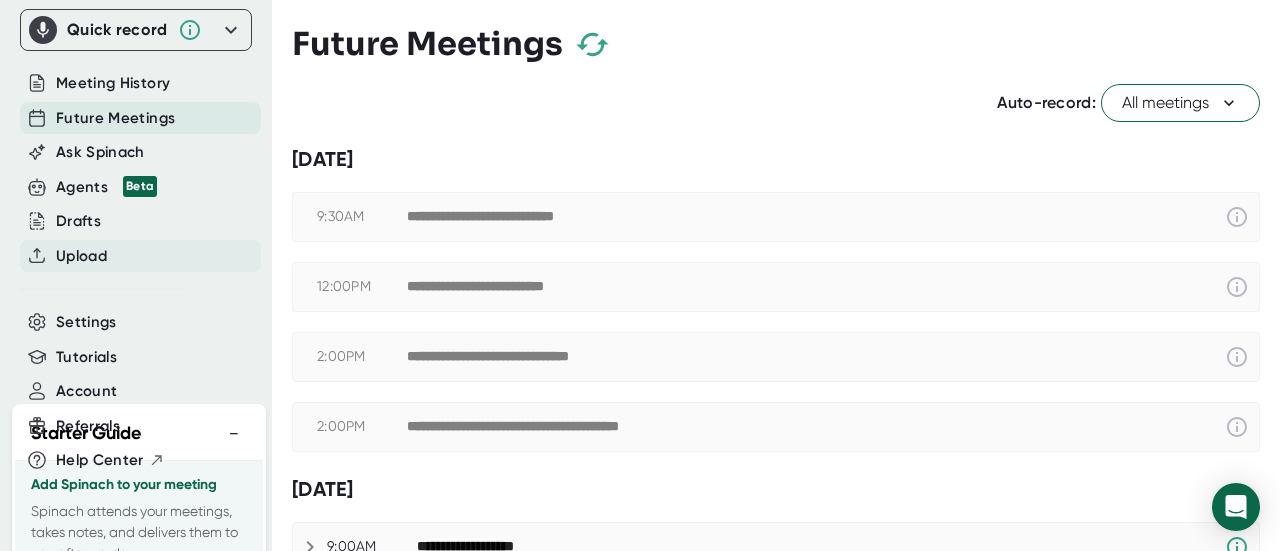 scroll, scrollTop: 200, scrollLeft: 0, axis: vertical 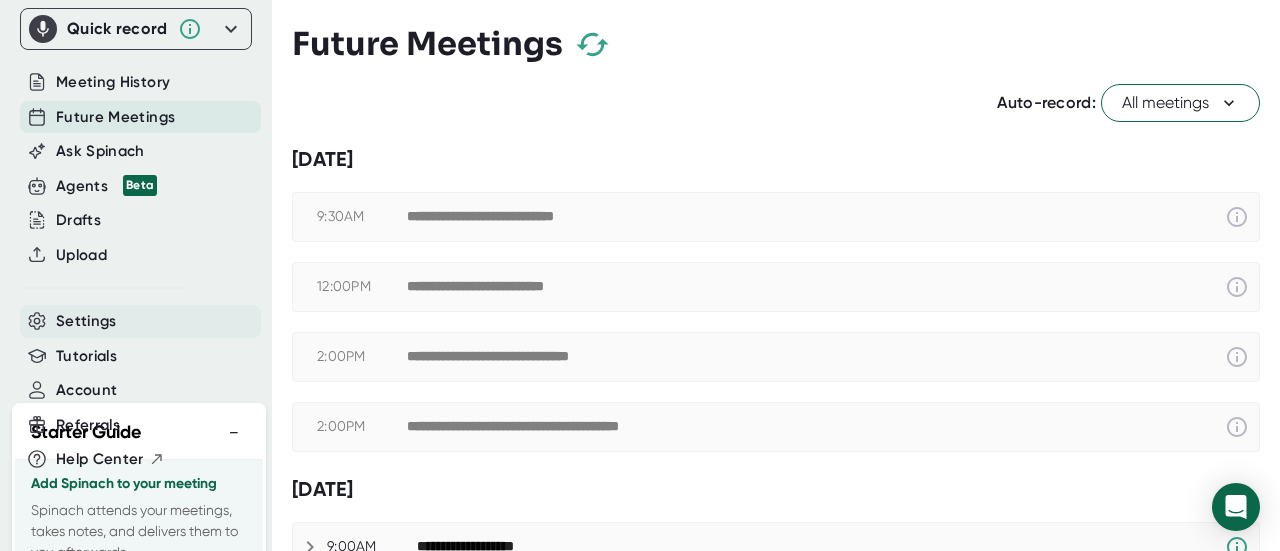 click on "Settings" at bounding box center [86, 321] 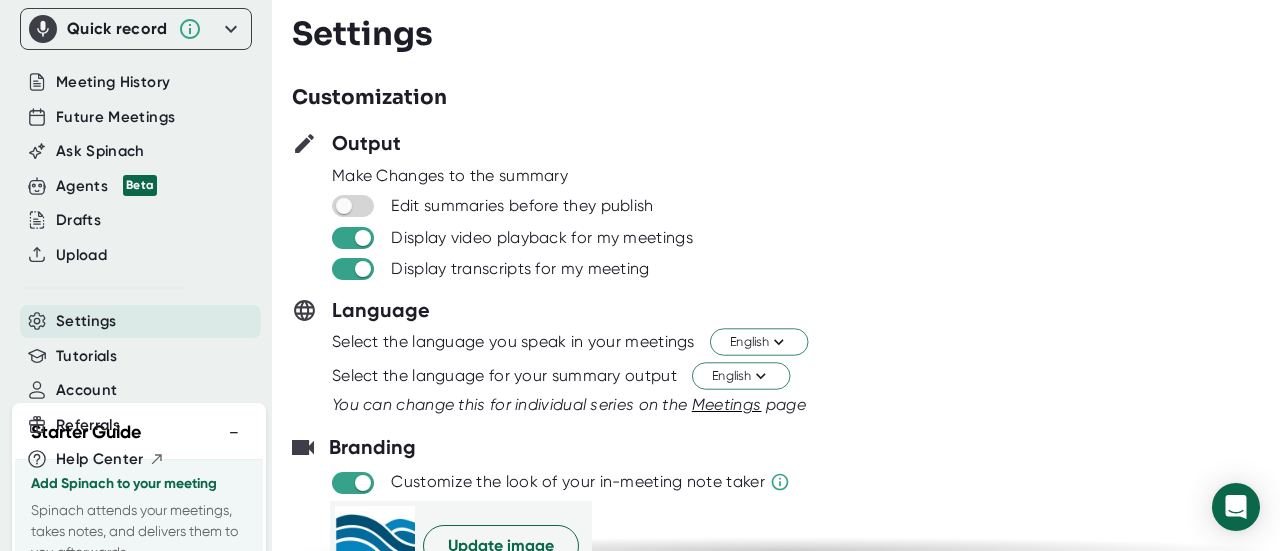 scroll, scrollTop: 0, scrollLeft: 0, axis: both 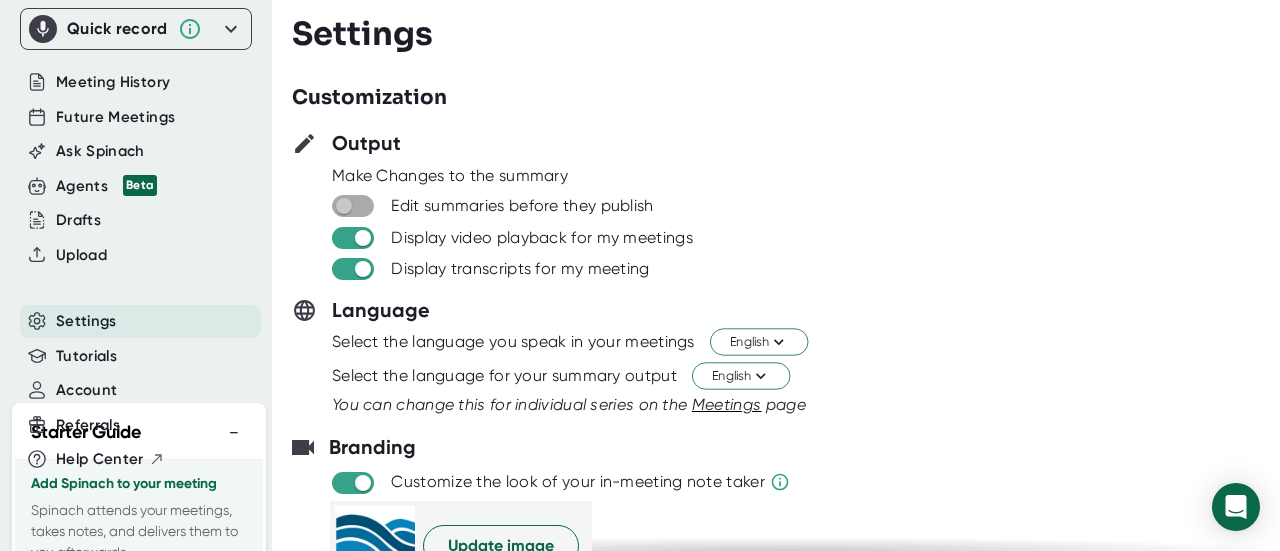 click at bounding box center [343, 206] 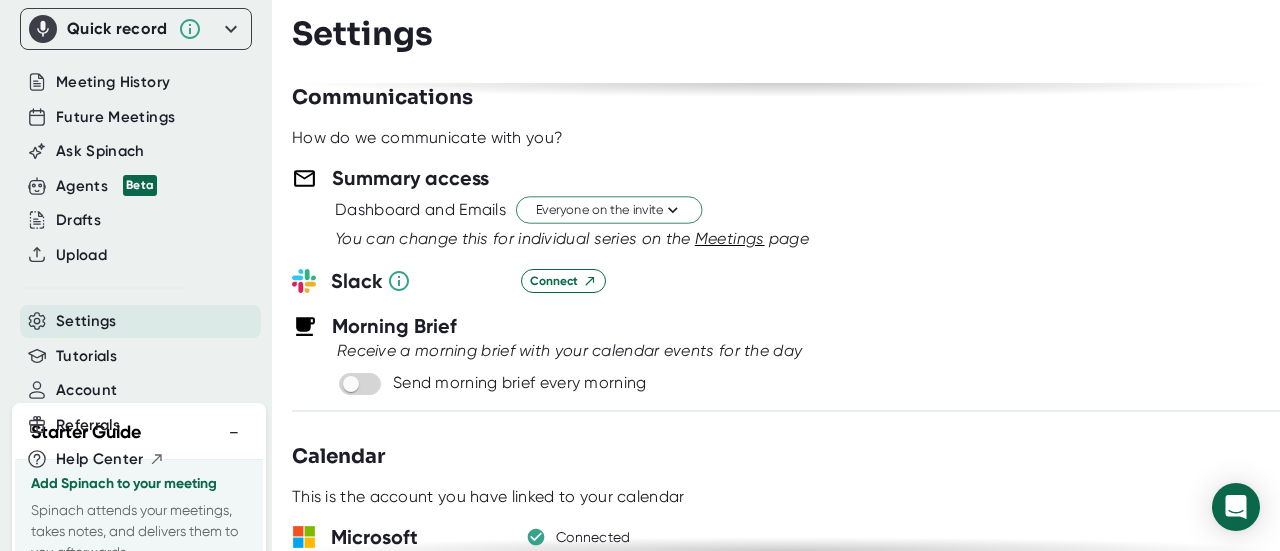 scroll, scrollTop: 900, scrollLeft: 0, axis: vertical 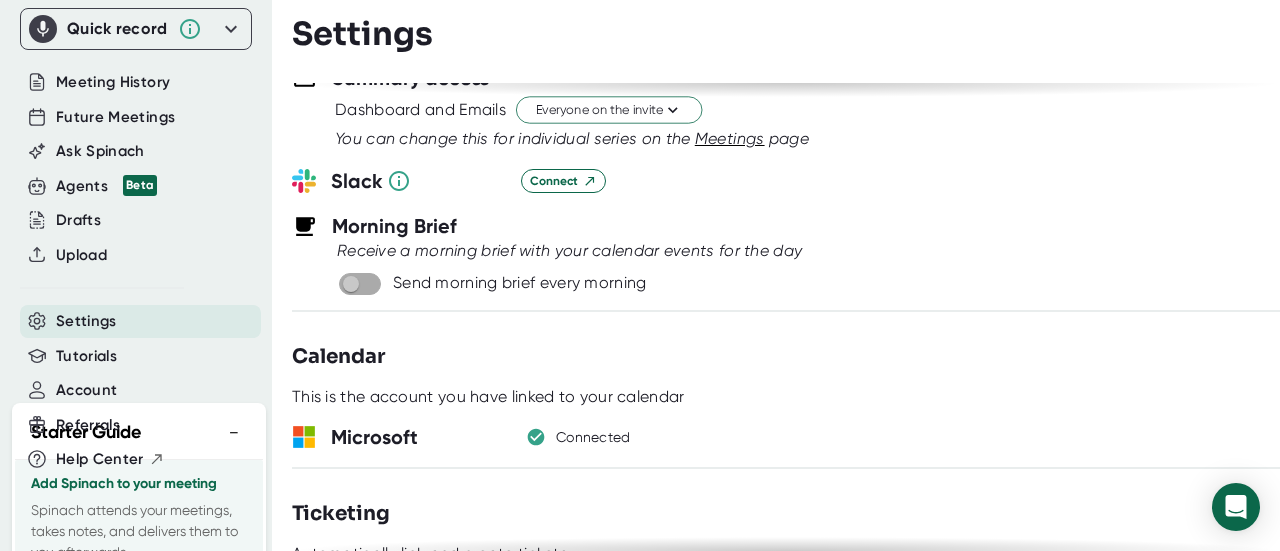 click at bounding box center (350, 284) 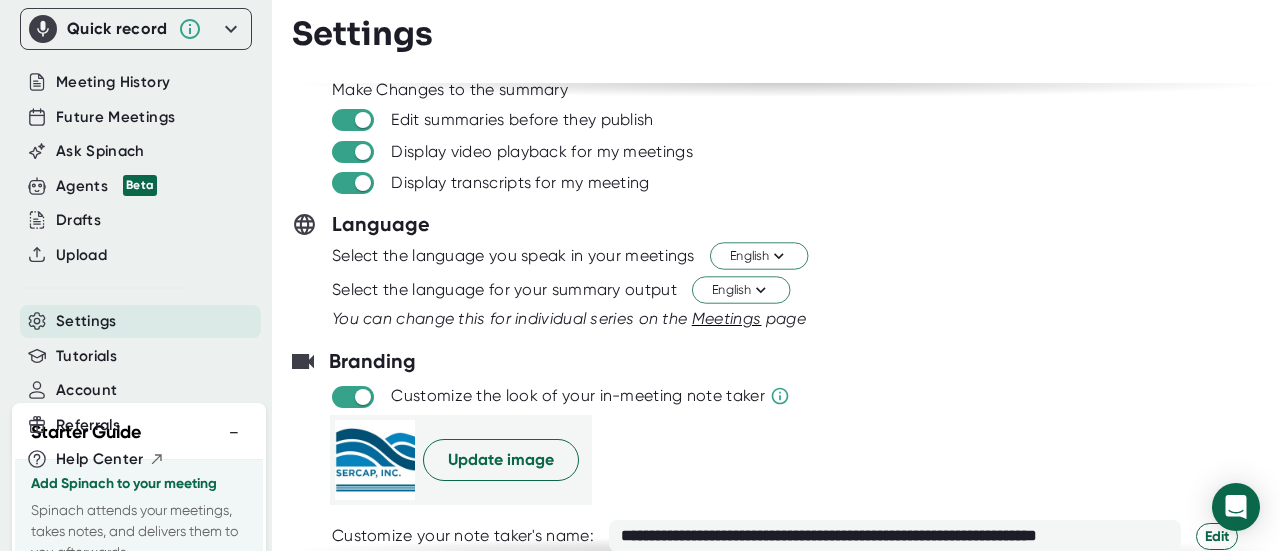 scroll, scrollTop: 0, scrollLeft: 0, axis: both 